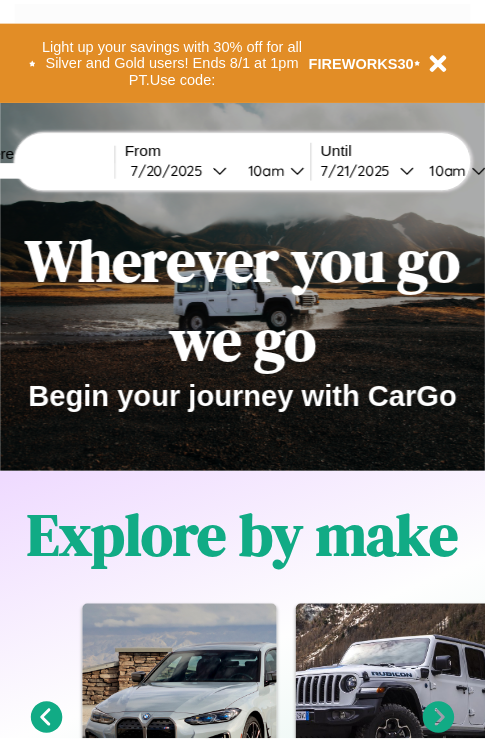 scroll, scrollTop: 0, scrollLeft: 0, axis: both 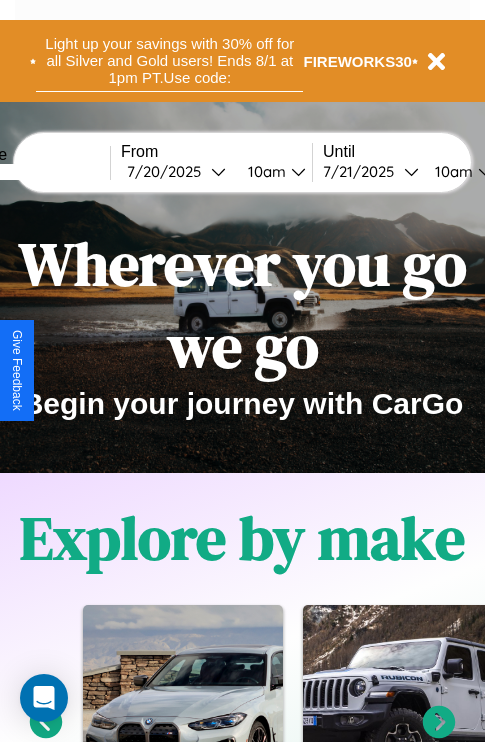 click on "Light up your savings with 30% off for all Silver and Gold users! Ends 8/1 at 1pm PT.  Use code:" at bounding box center [169, 61] 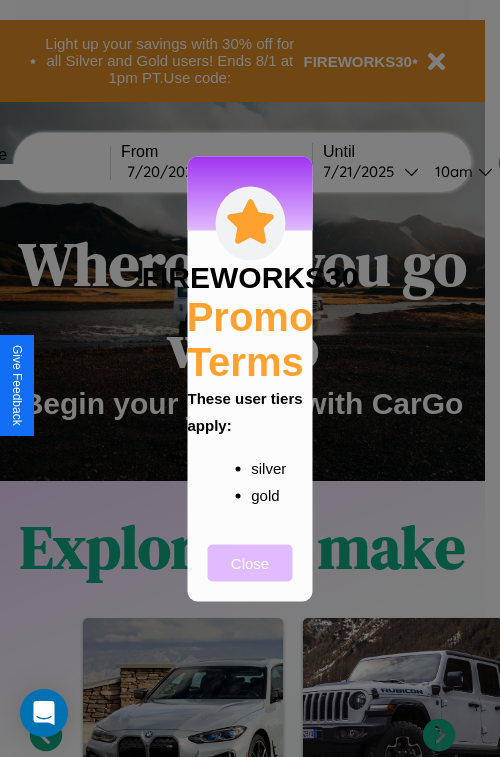 click on "Close" at bounding box center [250, 562] 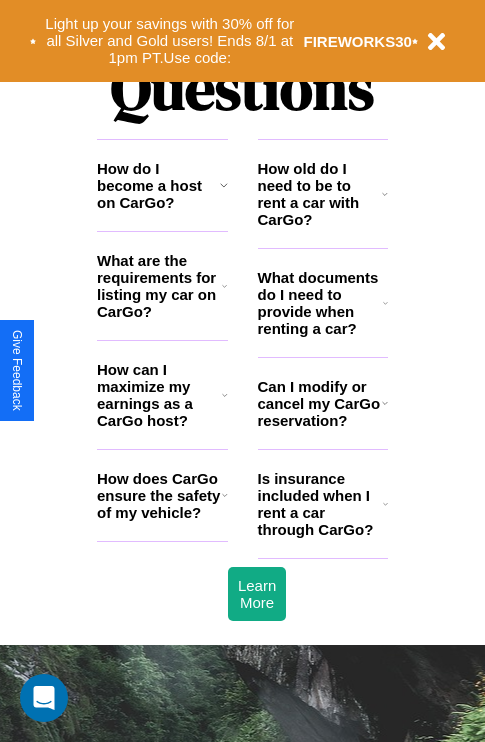 scroll, scrollTop: 2423, scrollLeft: 0, axis: vertical 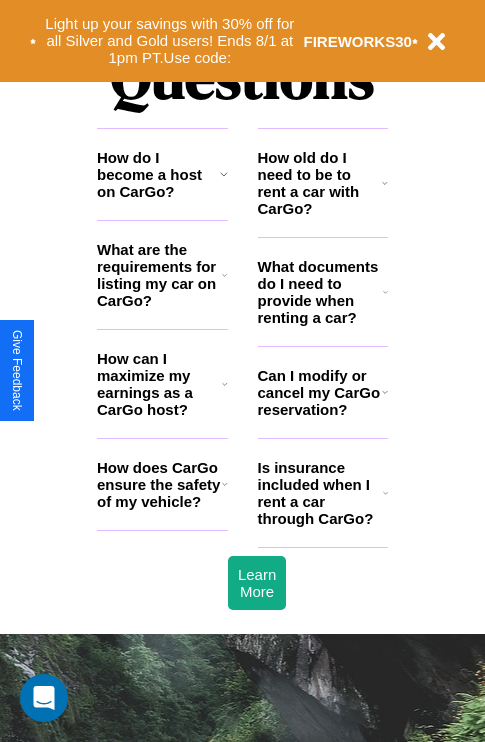 click 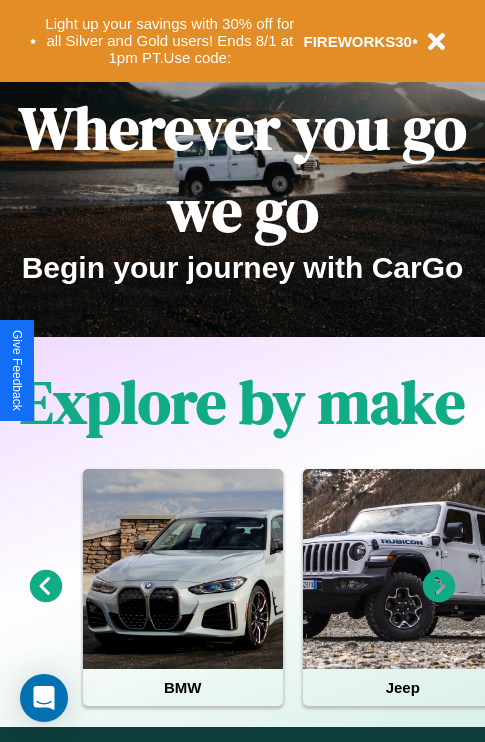 scroll, scrollTop: 0, scrollLeft: 0, axis: both 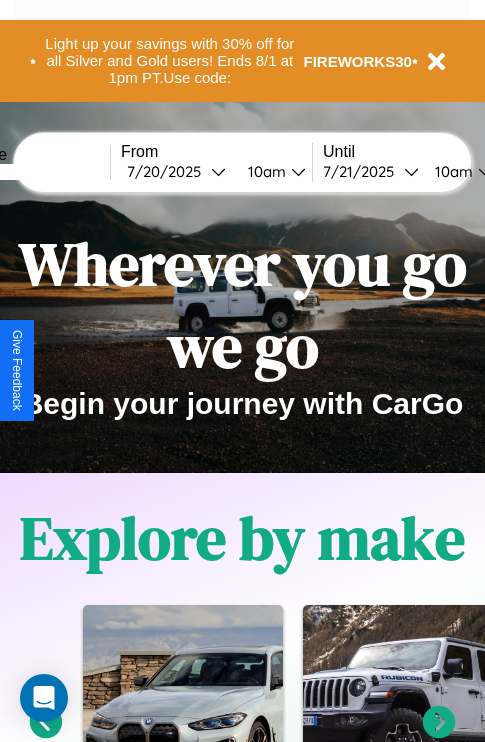 click at bounding box center [35, 172] 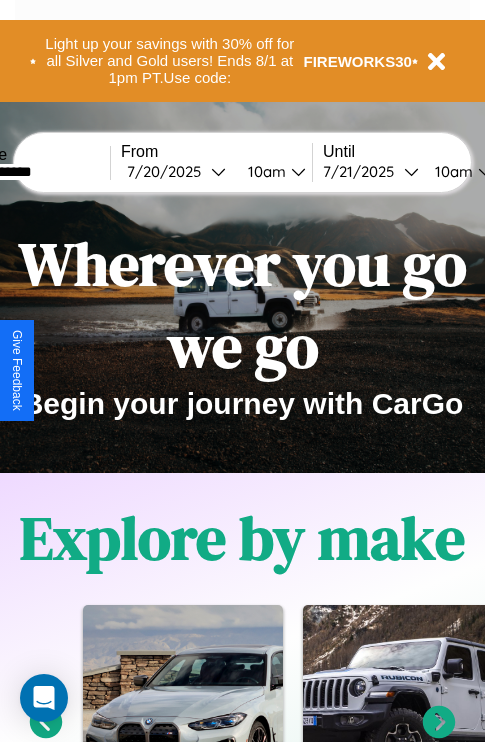 type on "**********" 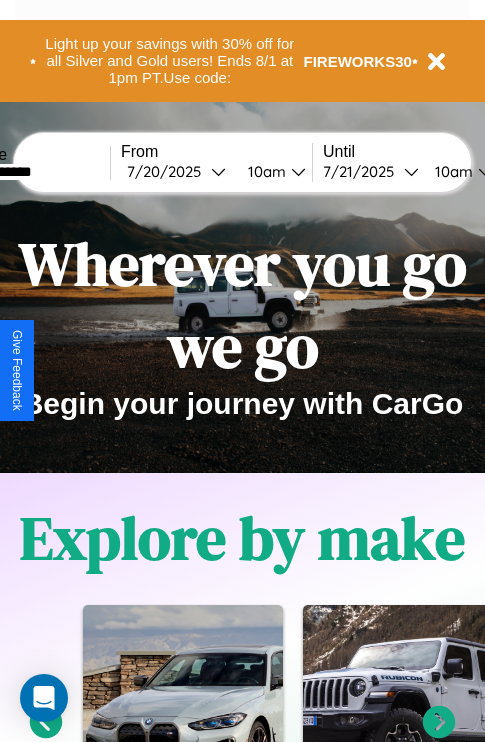 click on "7 / 20 / 2025" at bounding box center (169, 171) 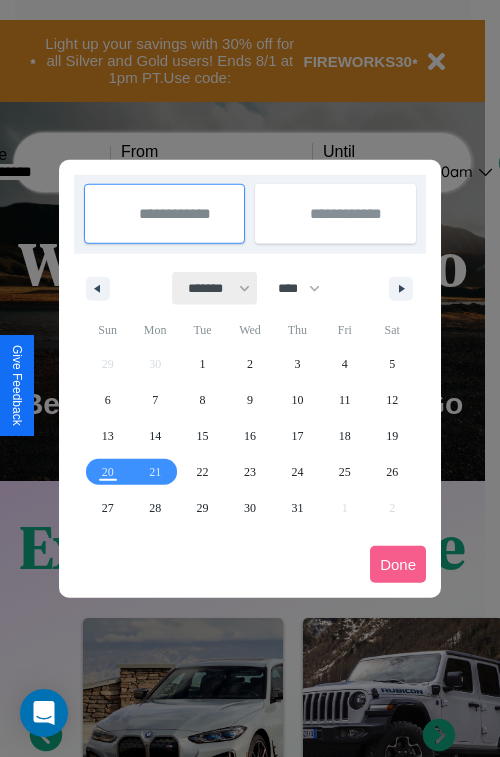 click on "******* ******** ***** ***** *** **** **** ****** ********* ******* ******** ********" at bounding box center [215, 288] 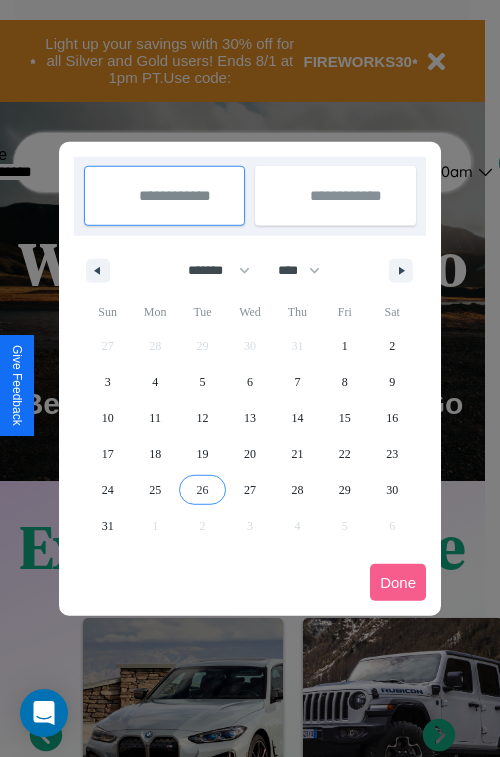 click on "26" at bounding box center [203, 490] 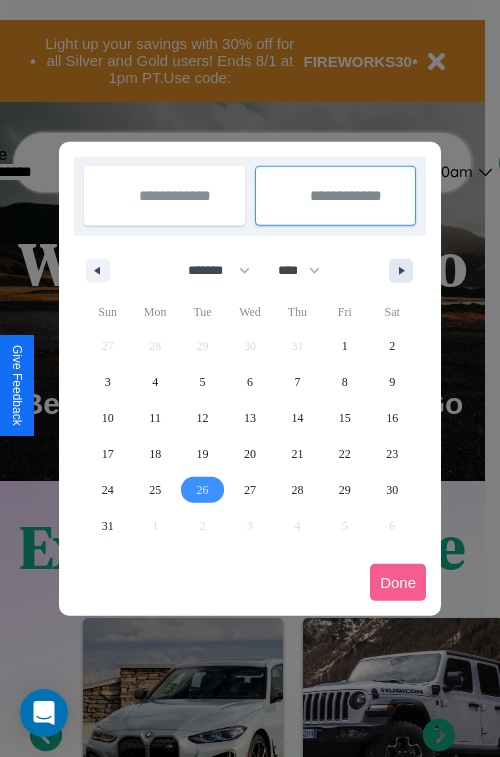 click at bounding box center [405, 271] 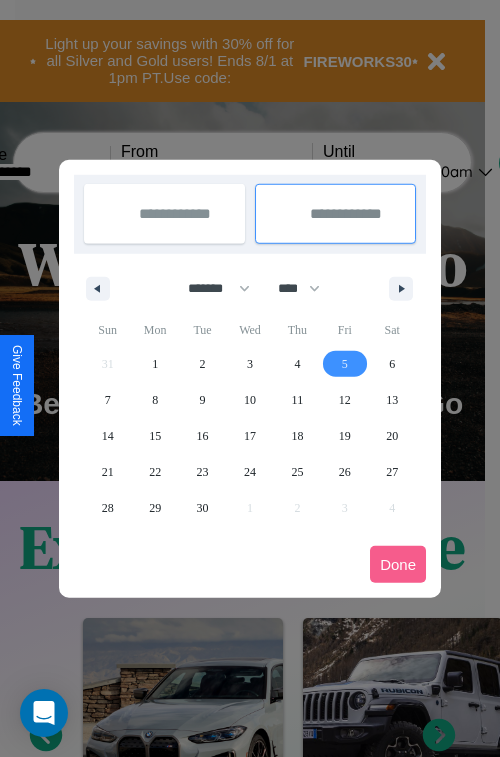click on "5" at bounding box center [345, 364] 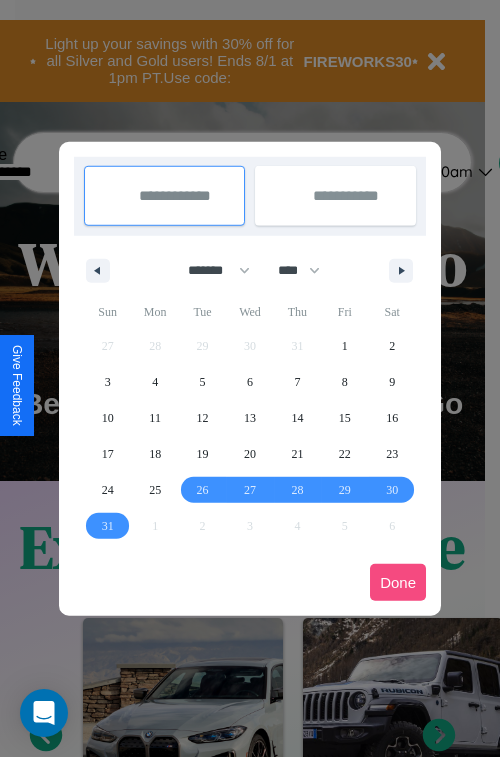 click on "Done" at bounding box center (398, 582) 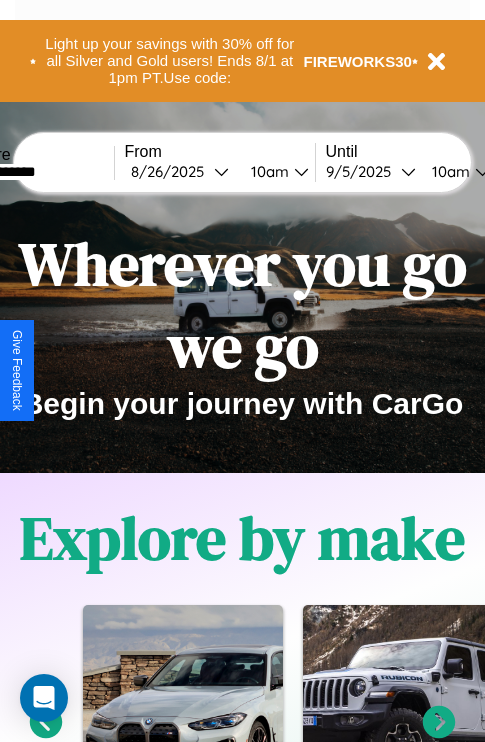 scroll, scrollTop: 0, scrollLeft: 73, axis: horizontal 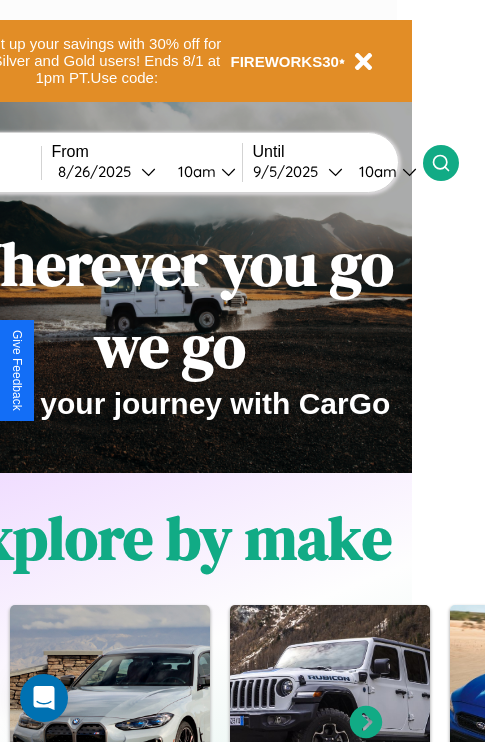 click 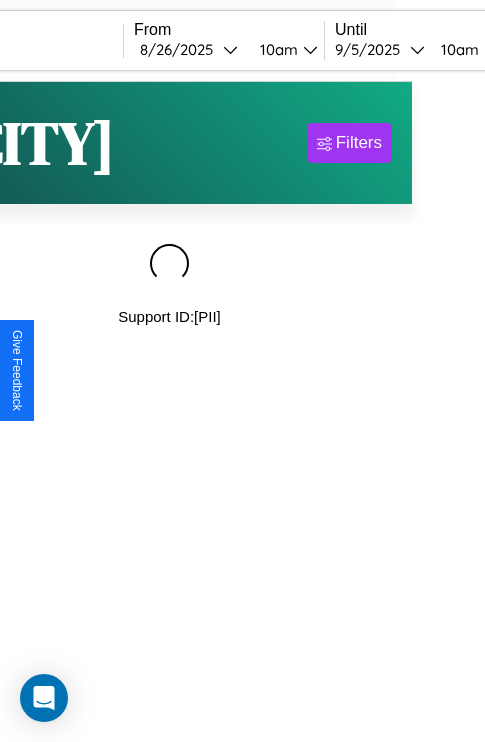 scroll, scrollTop: 0, scrollLeft: 0, axis: both 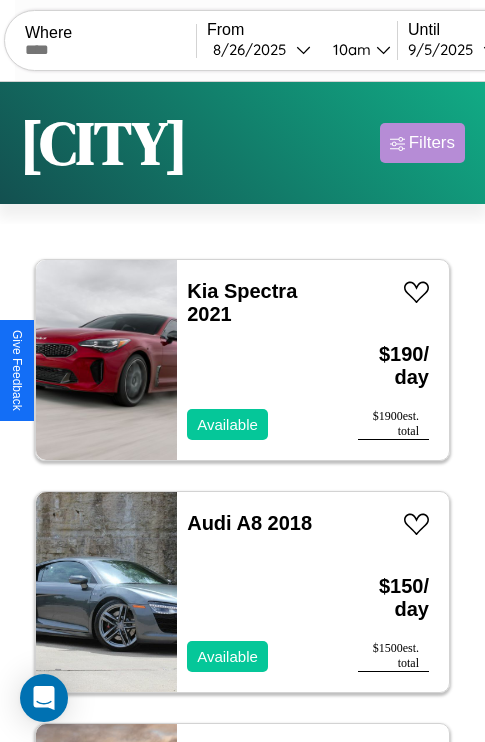 click on "Filters" at bounding box center (432, 143) 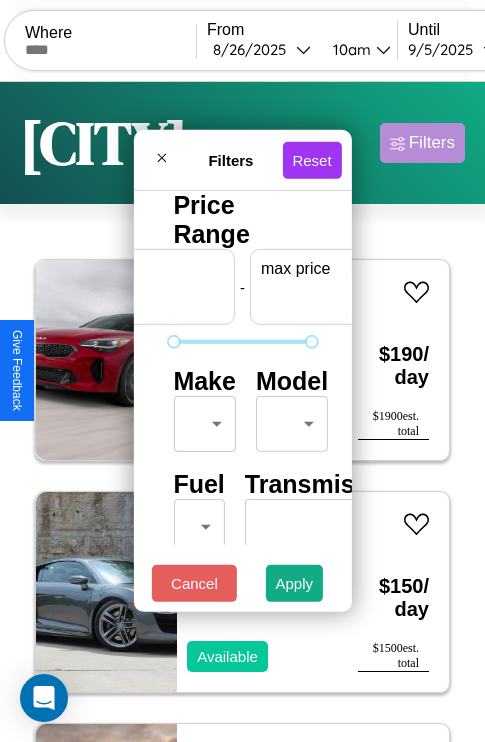 scroll, scrollTop: 0, scrollLeft: 124, axis: horizontal 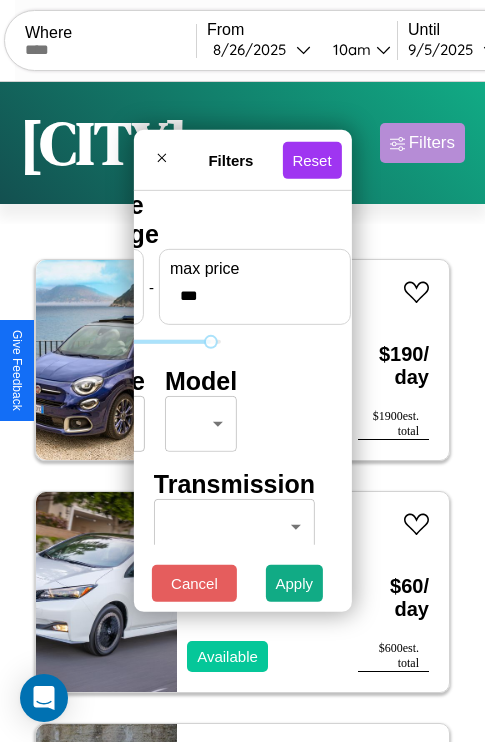 type on "***" 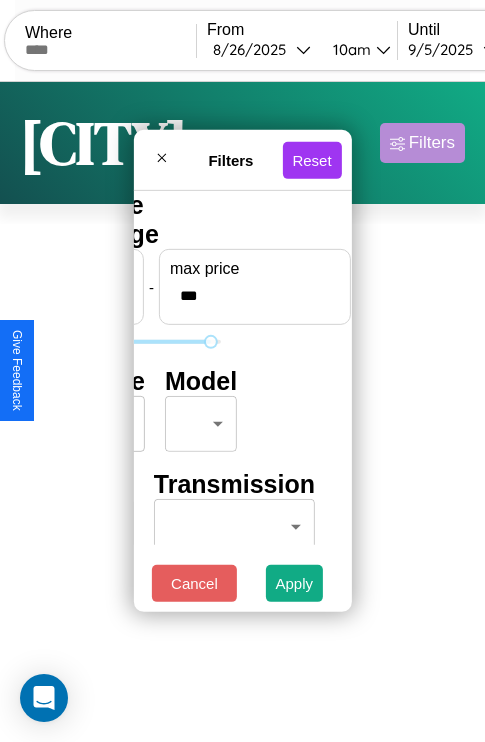 scroll, scrollTop: 0, scrollLeft: 0, axis: both 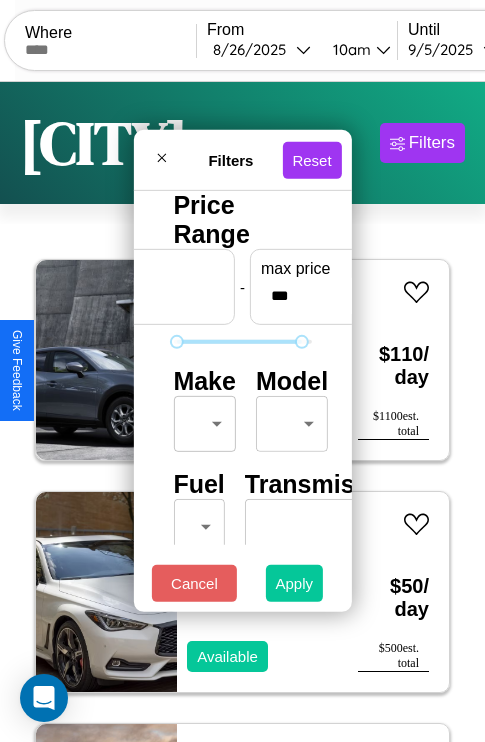 type on "**" 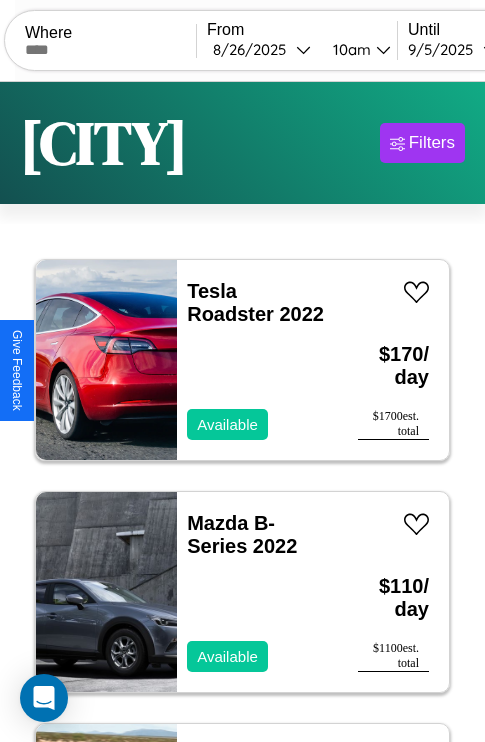 scroll, scrollTop: 95, scrollLeft: 0, axis: vertical 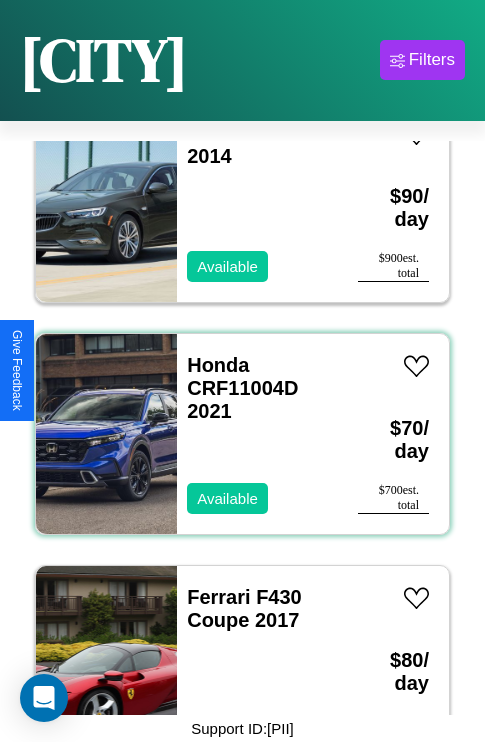 click on "Honda   CRF11004D   2021 Available" at bounding box center [257, 434] 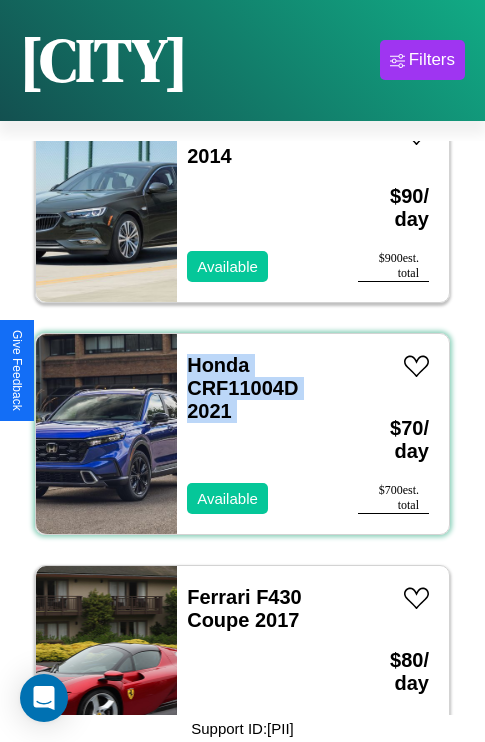 click on "Honda   CRF11004D   2021 Available" at bounding box center (257, 434) 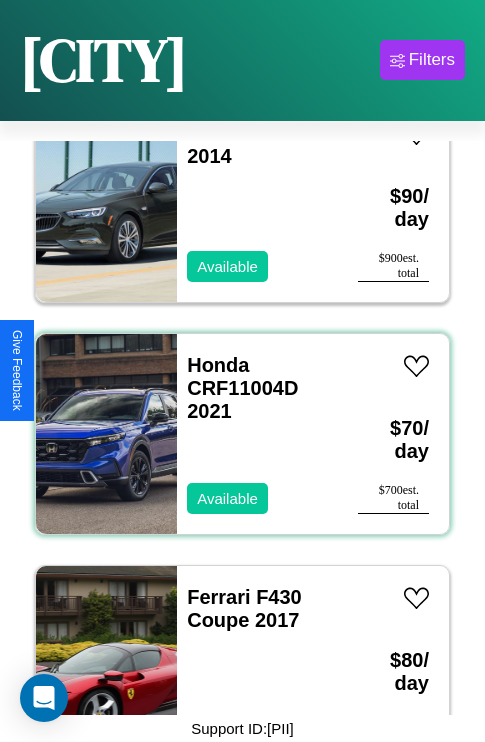 click on "Honda   CRF11004D   2021 Available" at bounding box center (257, 434) 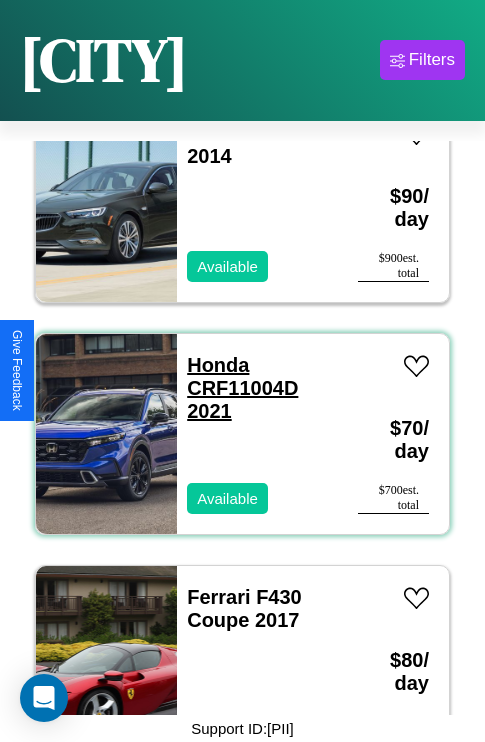 click on "Honda   CRF11004D   2021" at bounding box center [242, 388] 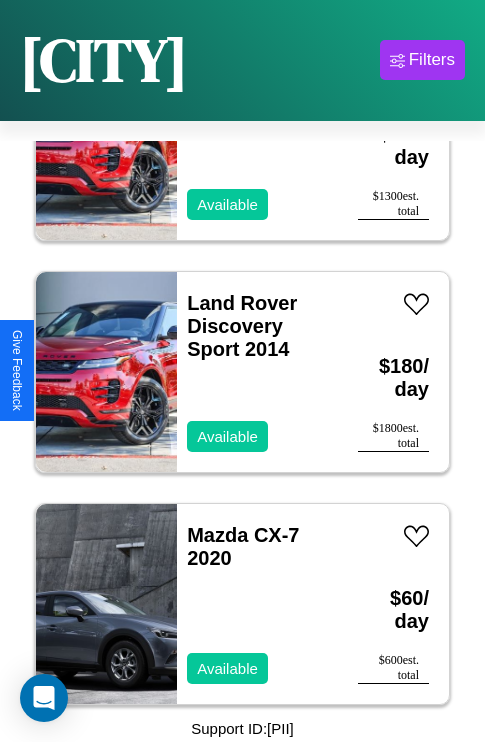scroll, scrollTop: 14227, scrollLeft: 0, axis: vertical 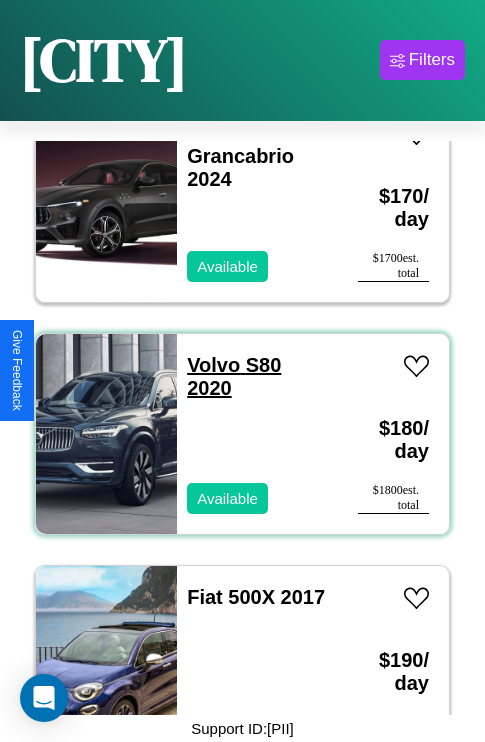 click on "Volvo   S80   2020" at bounding box center (234, 376) 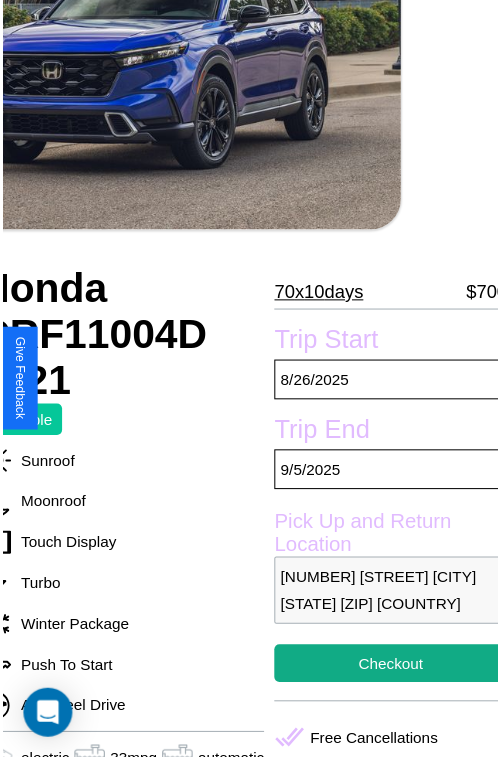 scroll, scrollTop: 220, scrollLeft: 96, axis: both 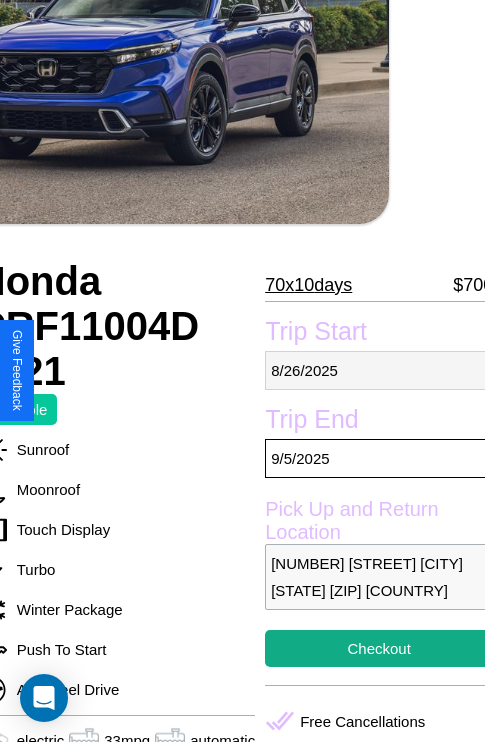 click on "[MONTH] / [DAY] / [YEAR]" at bounding box center [379, 370] 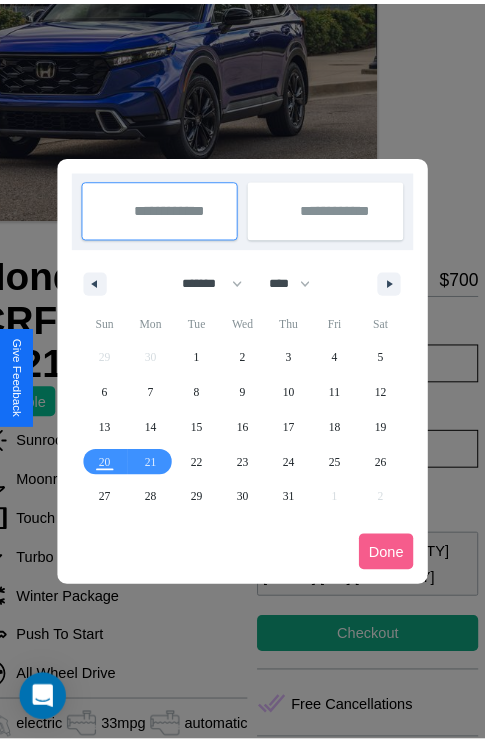 scroll, scrollTop: 0, scrollLeft: 96, axis: horizontal 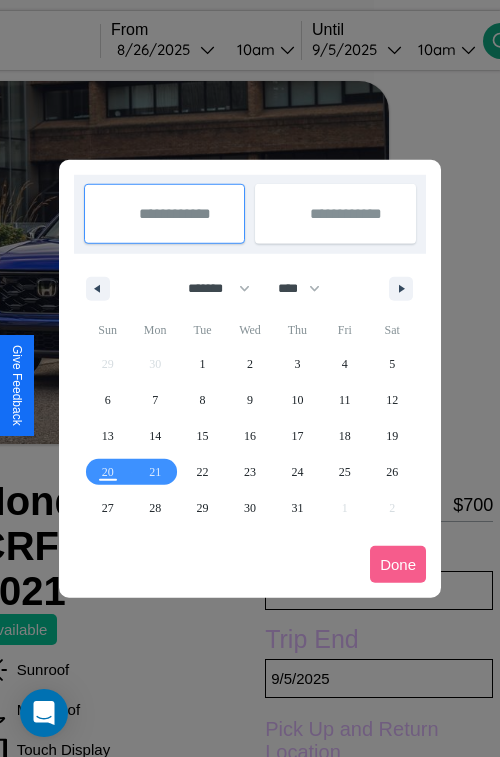 click at bounding box center (250, 378) 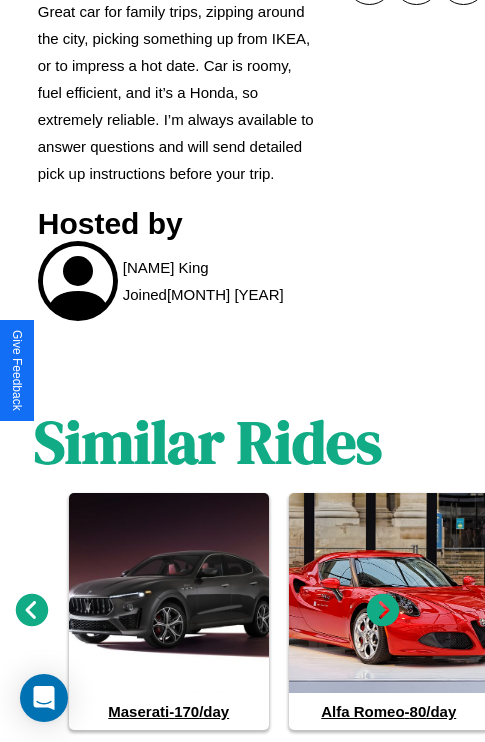 scroll, scrollTop: 1180, scrollLeft: 30, axis: both 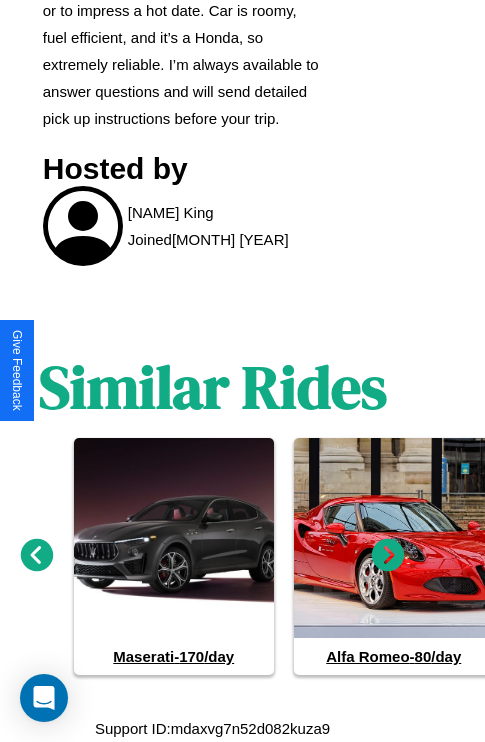 click 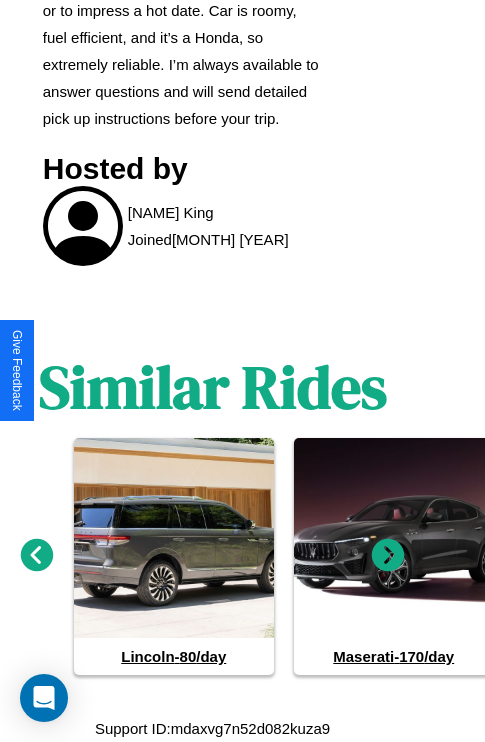 click 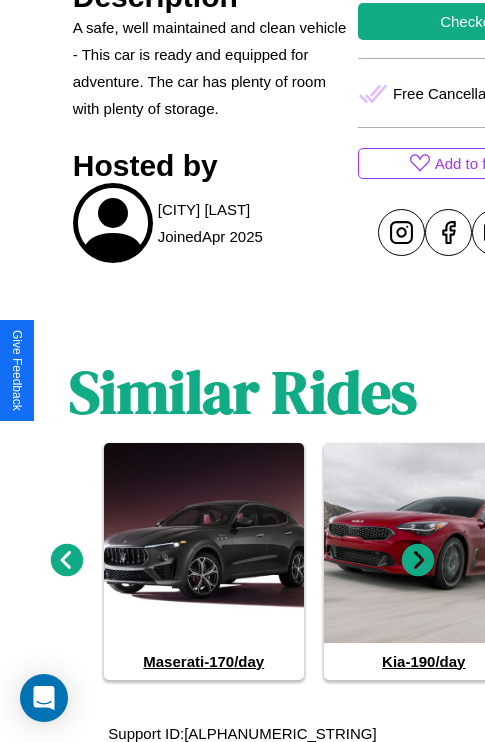 scroll, scrollTop: 820, scrollLeft: 0, axis: vertical 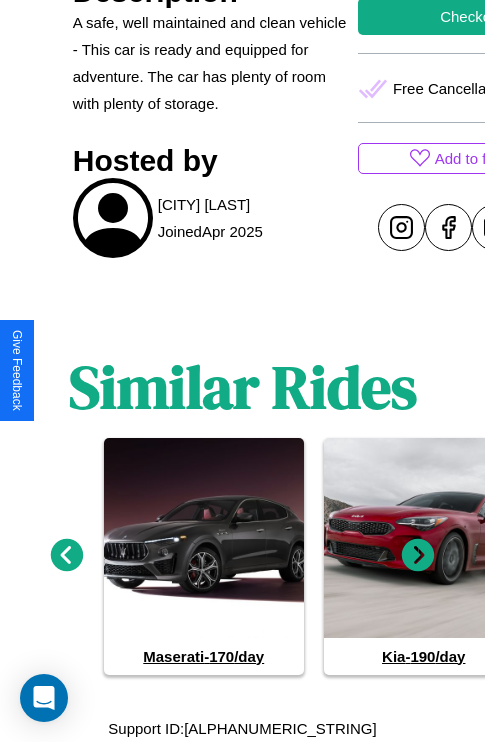 click 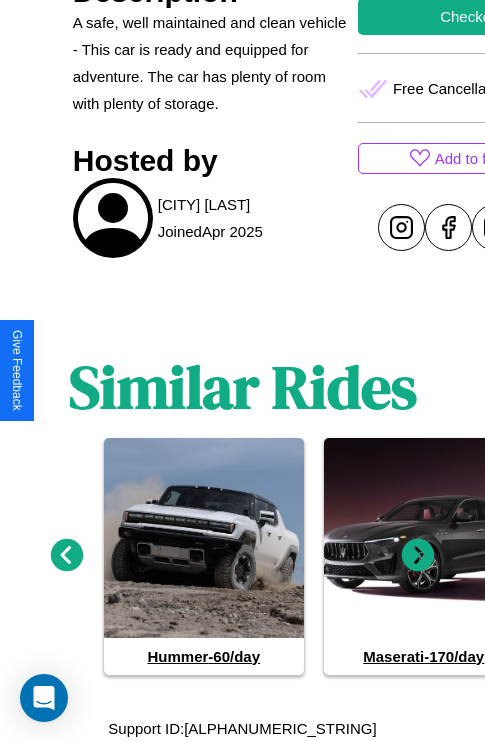 click 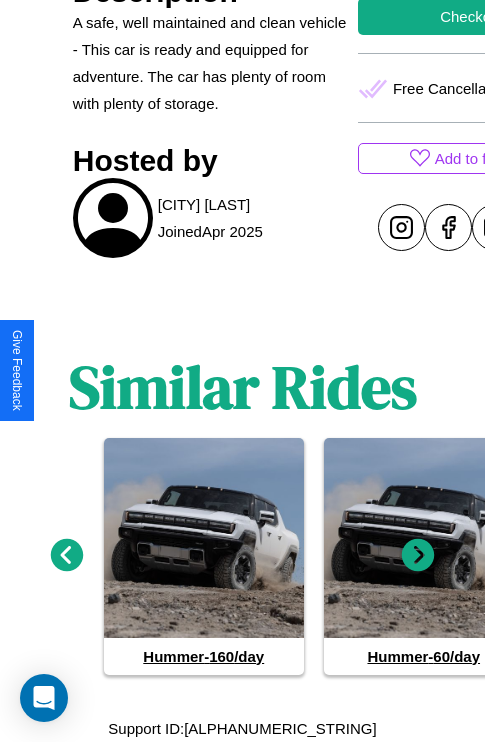 click 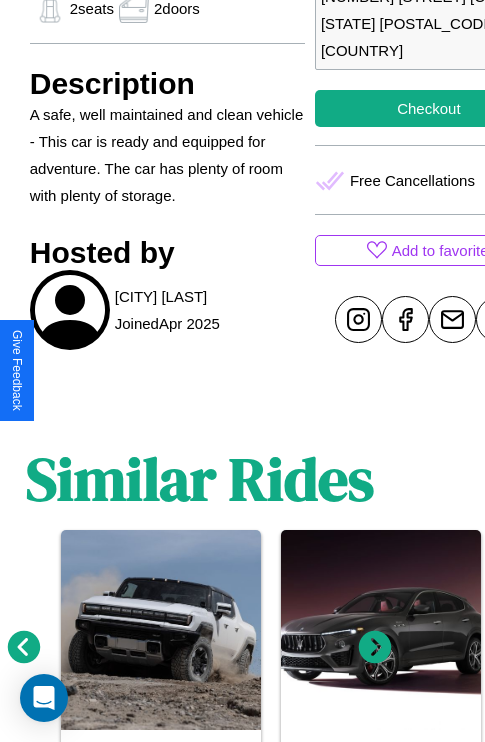 scroll, scrollTop: 676, scrollLeft: 68, axis: both 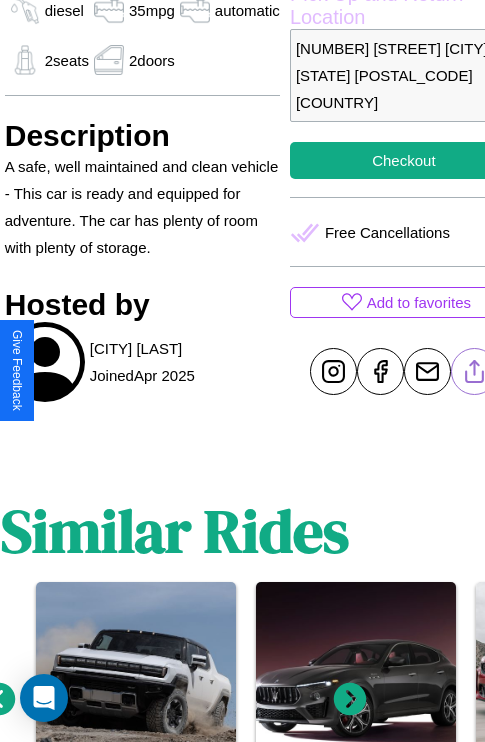 click 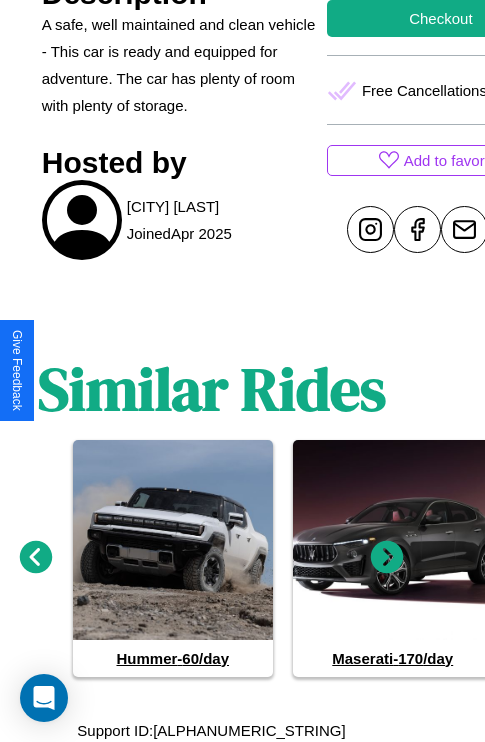 scroll, scrollTop: 820, scrollLeft: 30, axis: both 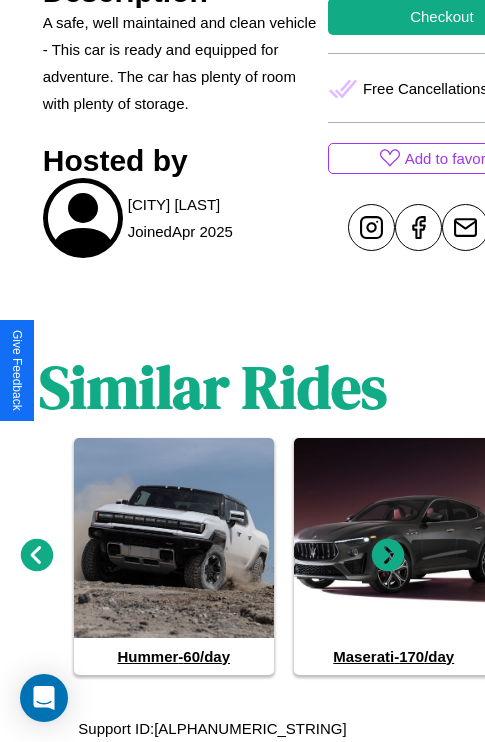 click 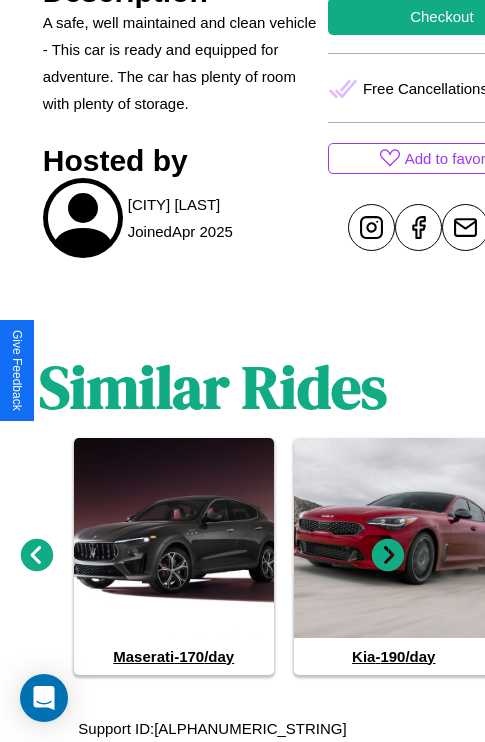 click 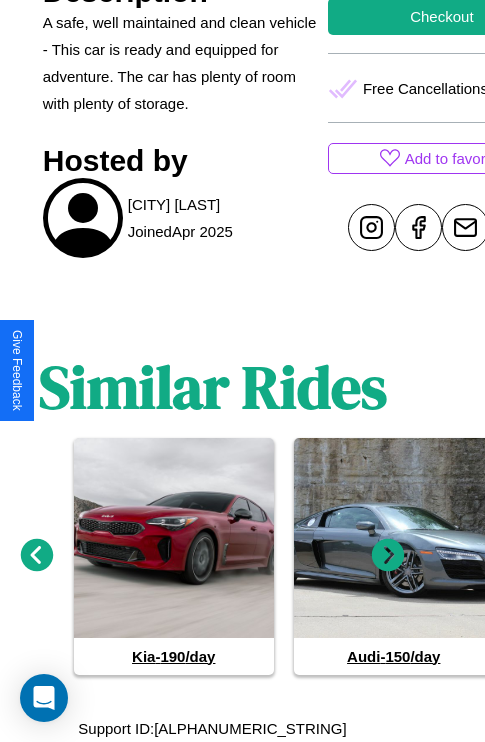 click 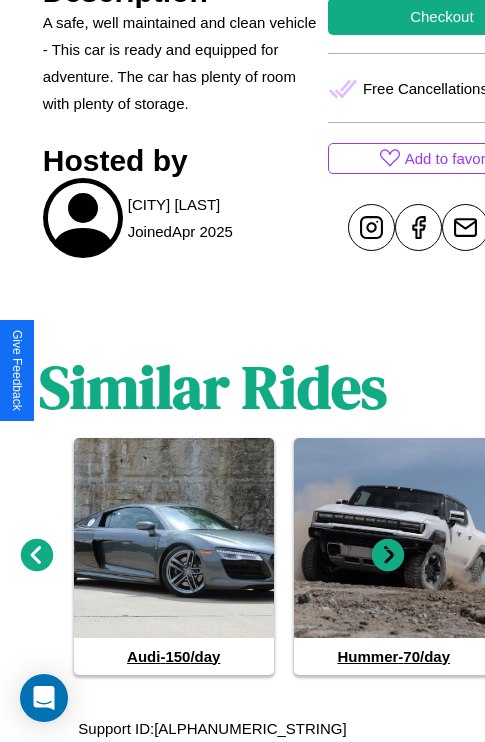 click 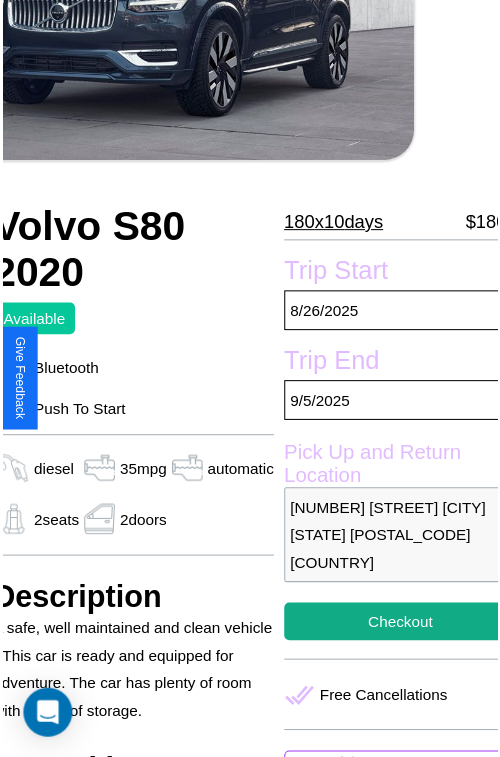 scroll, scrollTop: 160, scrollLeft: 88, axis: both 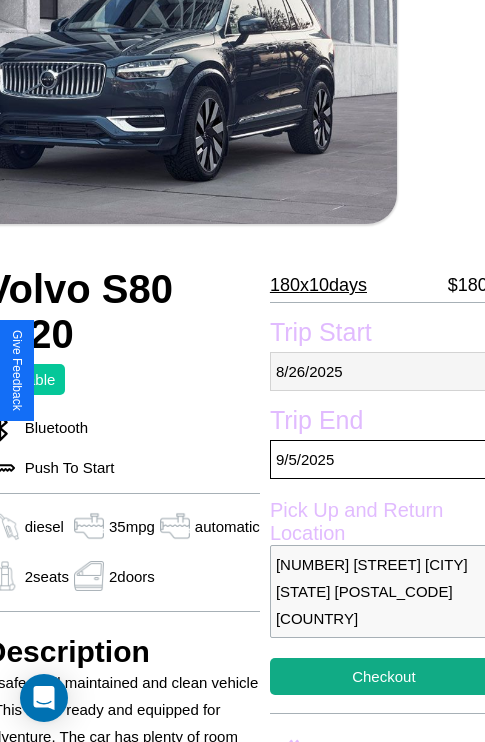click on "[MONTH] / [DAY] / [YEAR]" at bounding box center [384, 371] 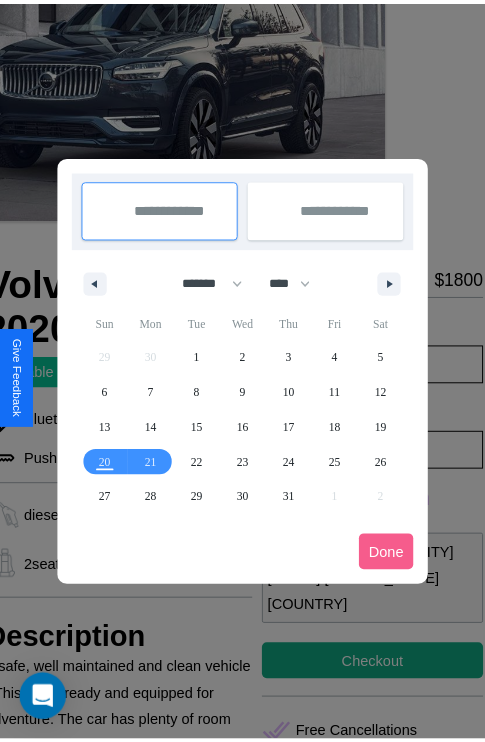 scroll, scrollTop: 0, scrollLeft: 88, axis: horizontal 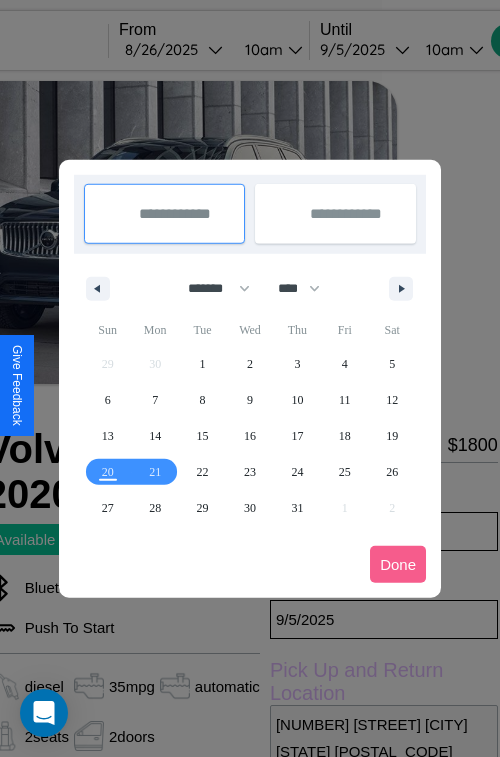 click at bounding box center (250, 378) 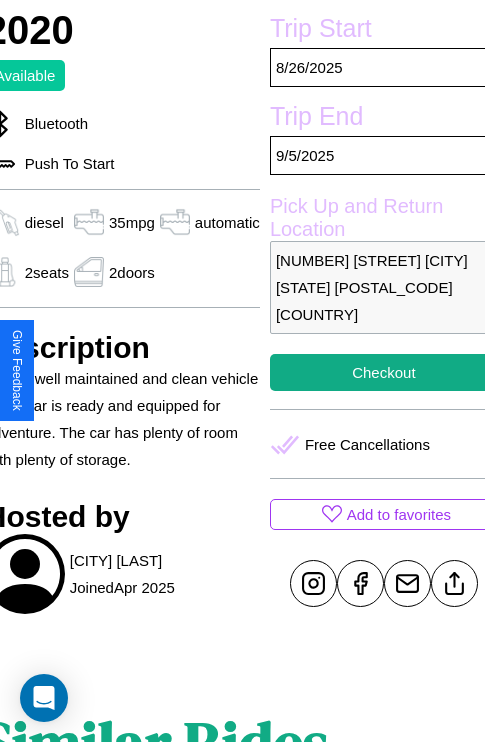scroll, scrollTop: 465, scrollLeft: 88, axis: both 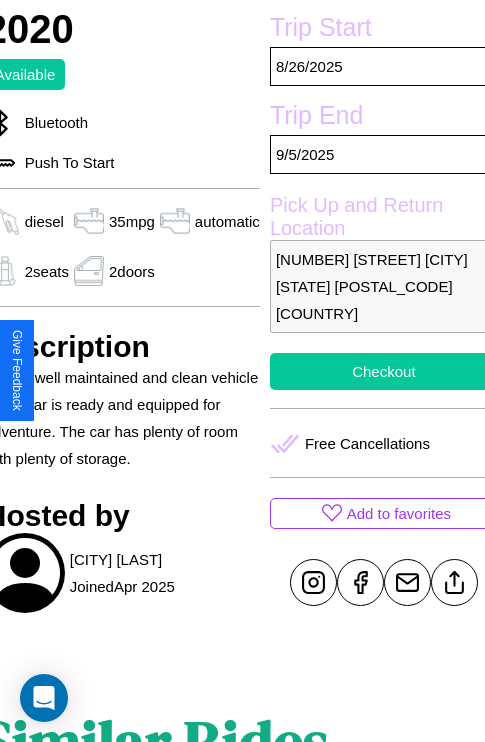 click on "Checkout" at bounding box center (384, 371) 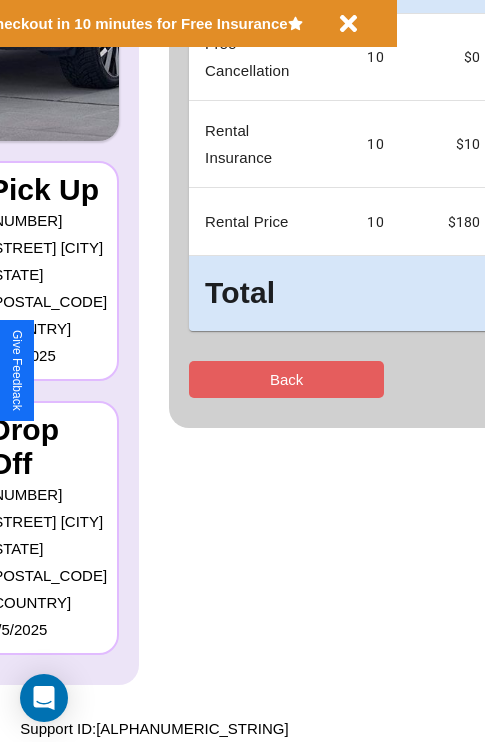 scroll, scrollTop: 0, scrollLeft: 0, axis: both 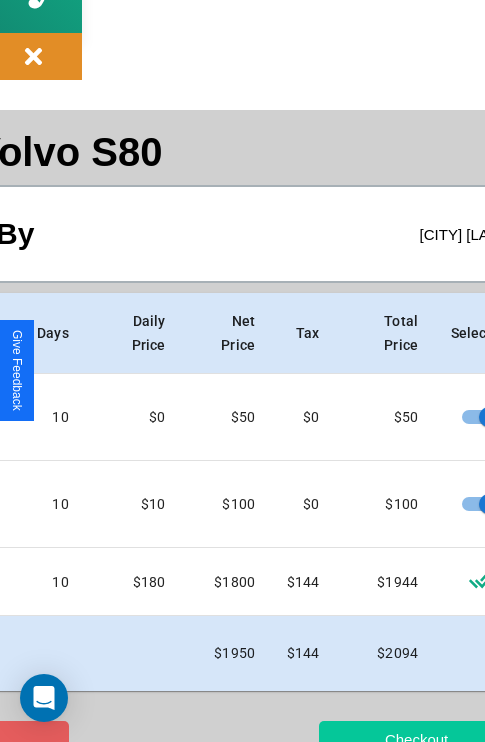 click on "Checkout" at bounding box center [416, 739] 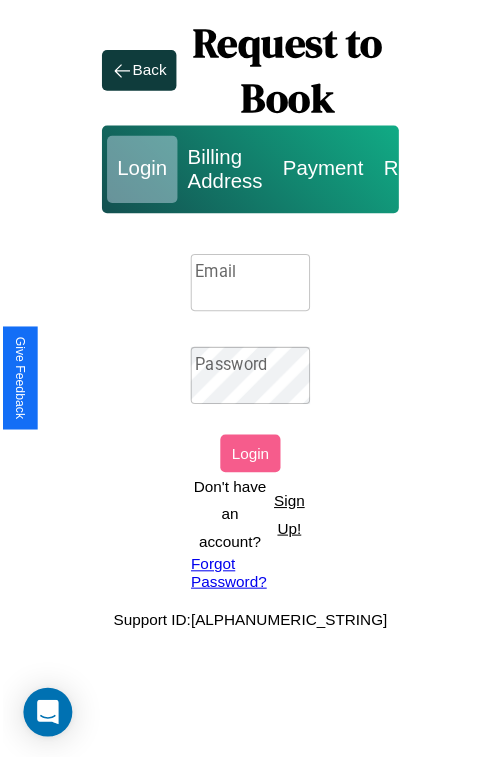 scroll, scrollTop: 0, scrollLeft: 0, axis: both 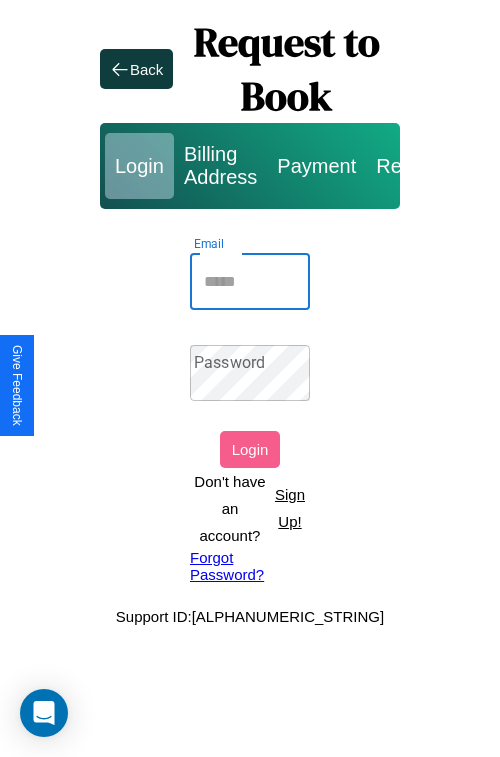 click on "Email" at bounding box center [250, 282] 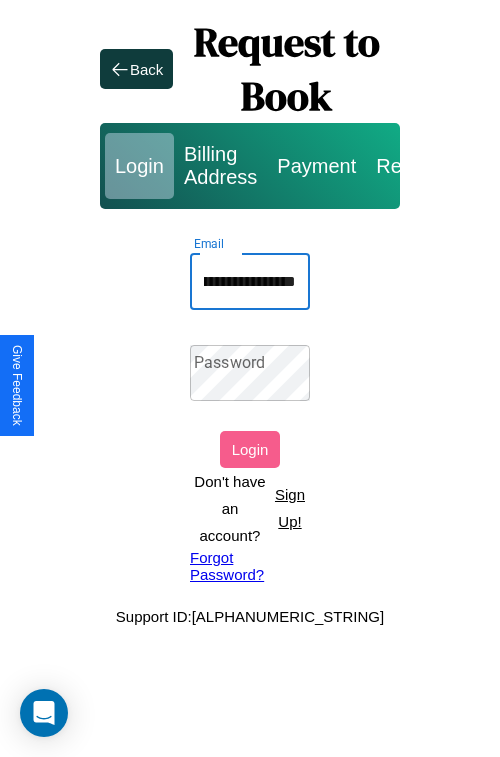 scroll, scrollTop: 0, scrollLeft: 89, axis: horizontal 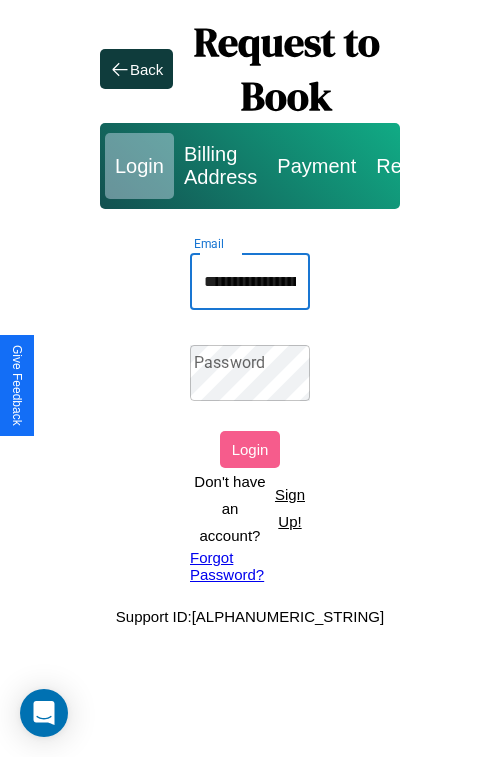 click on "Forgot Password?" at bounding box center (250, 566) 